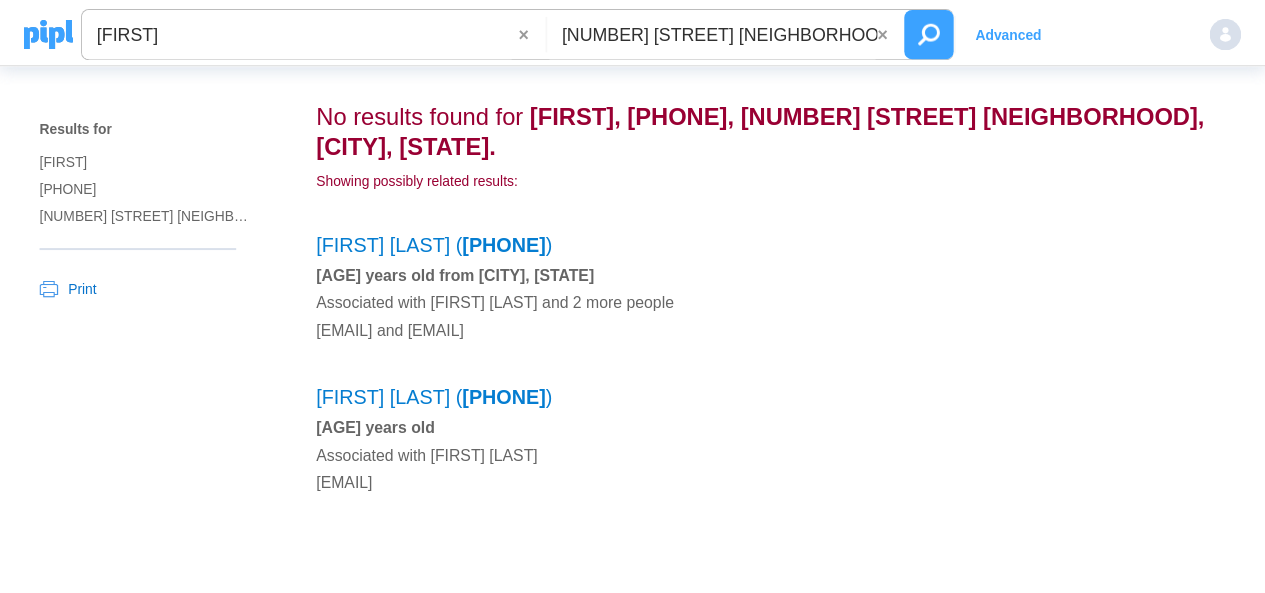 scroll, scrollTop: 0, scrollLeft: 0, axis: both 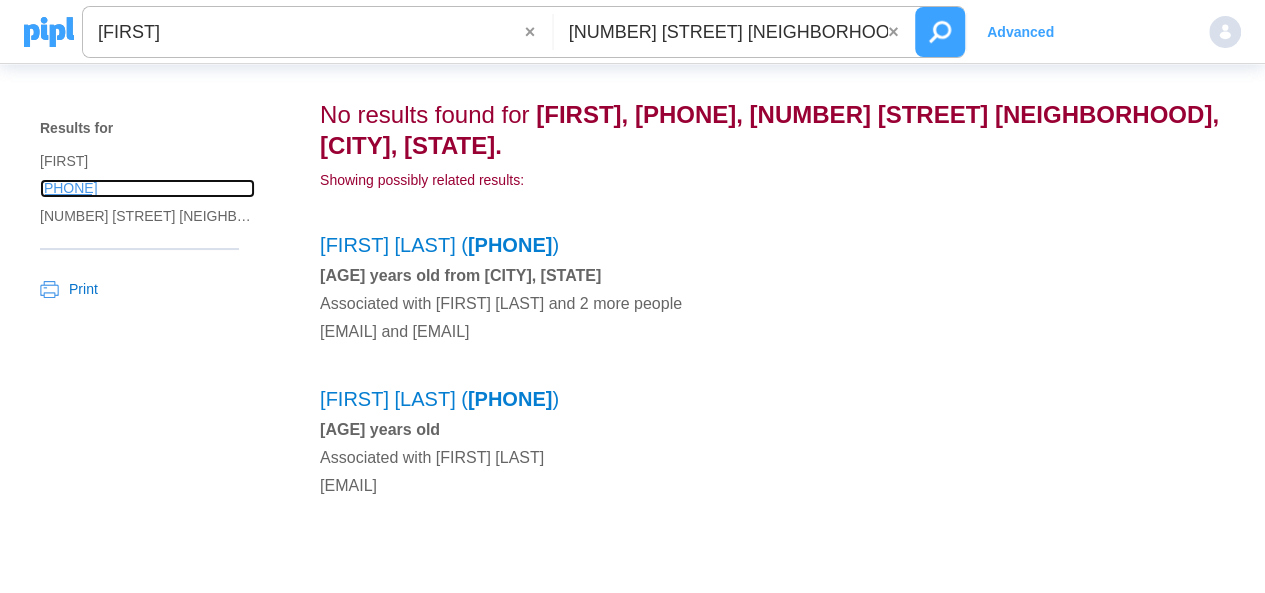 click on "+55 (31) 99647-1313" at bounding box center [147, 188] 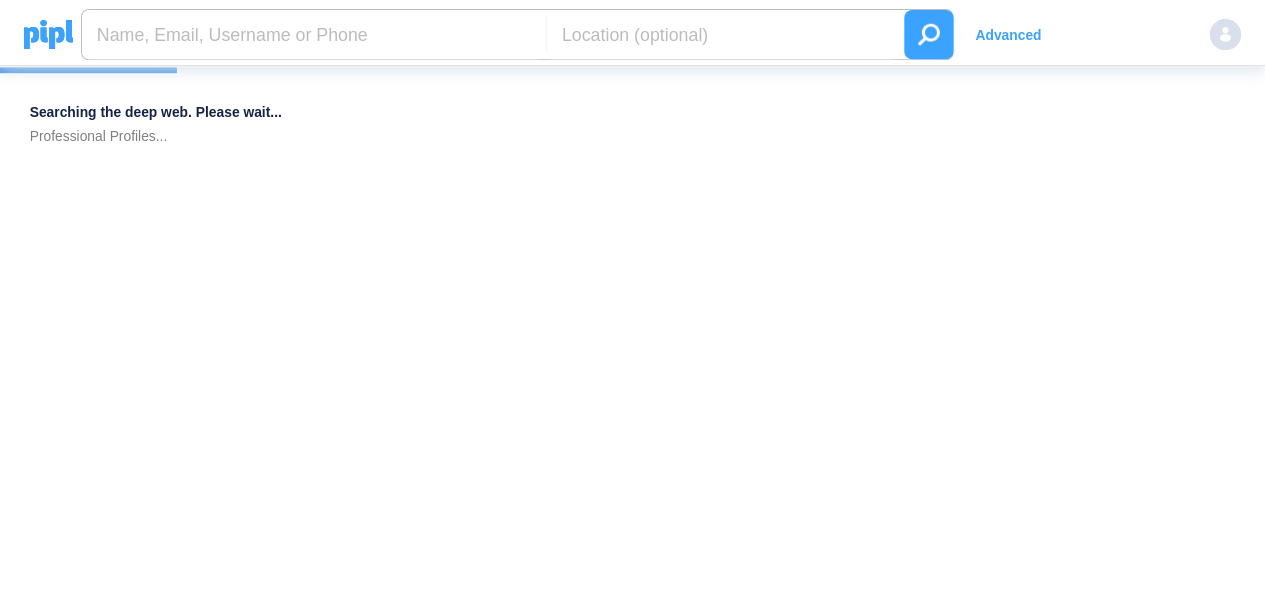 scroll, scrollTop: 0, scrollLeft: 0, axis: both 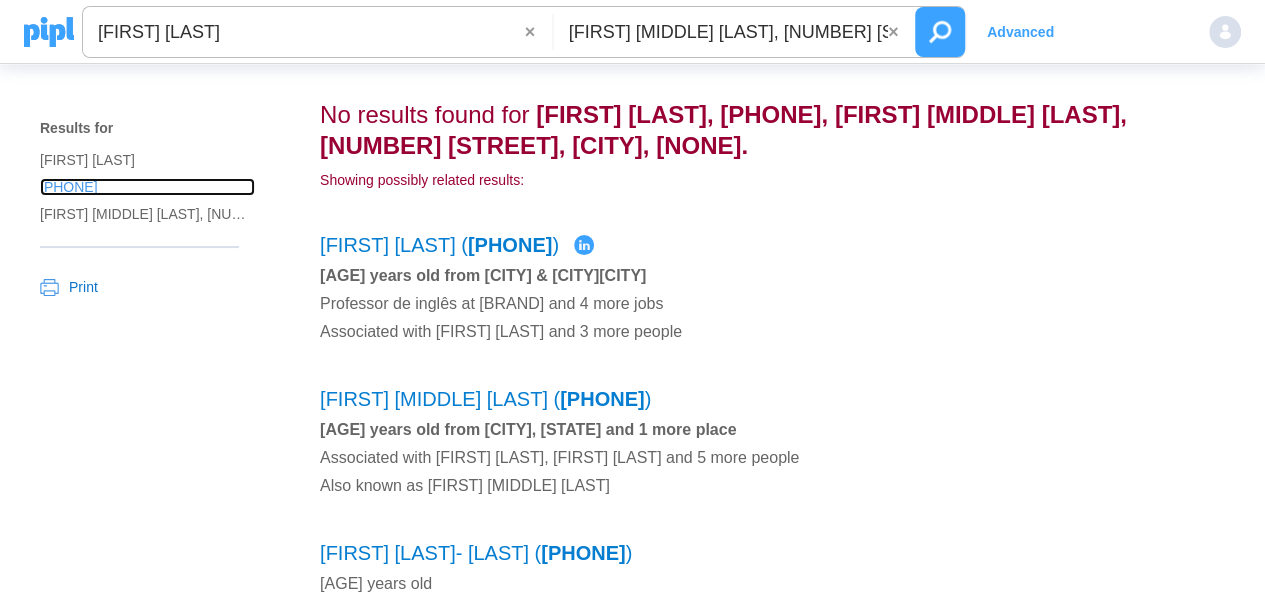 click on "[PHONE]" at bounding box center (147, 160) 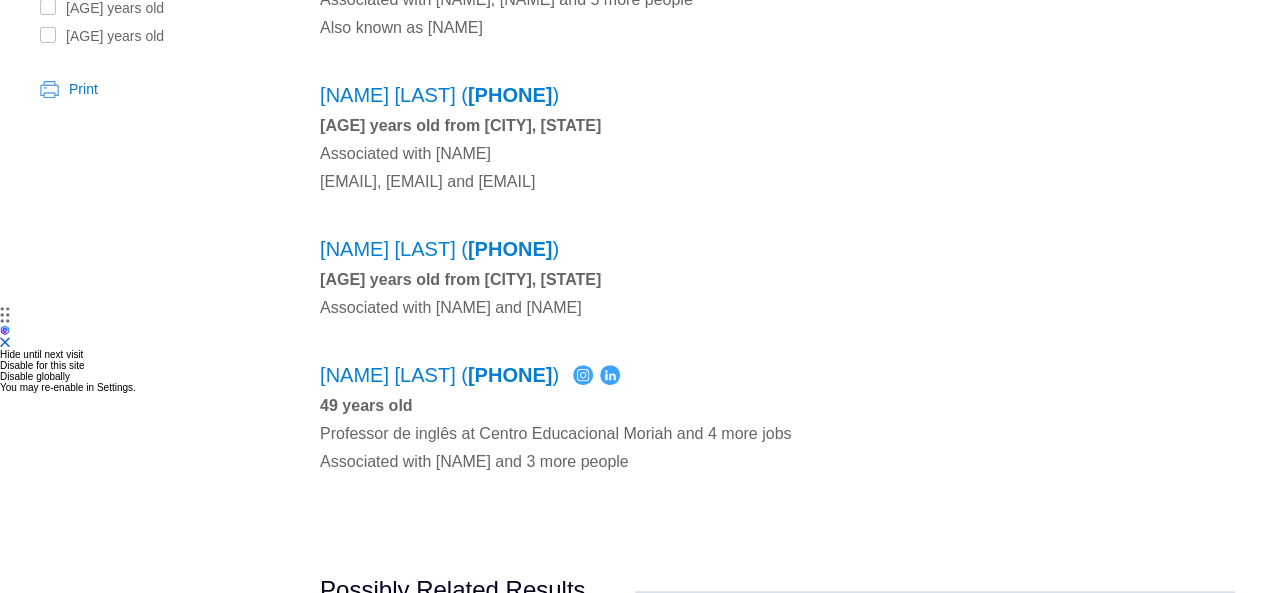 scroll, scrollTop: 300, scrollLeft: 0, axis: vertical 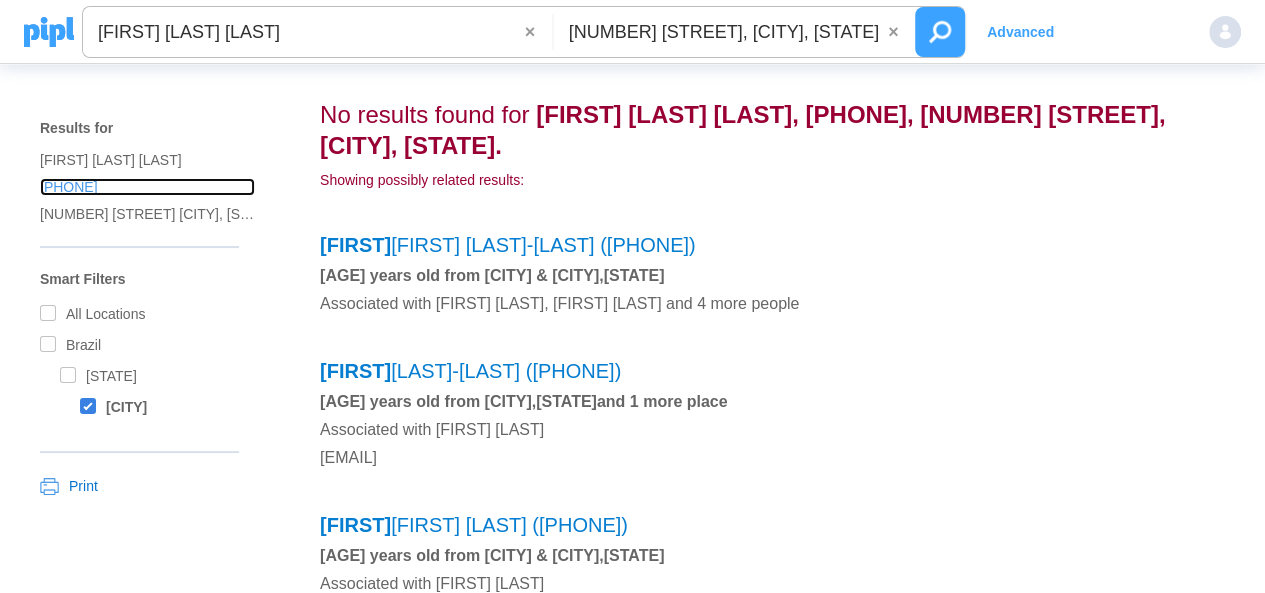 click on "[PHONE]" at bounding box center (147, 160) 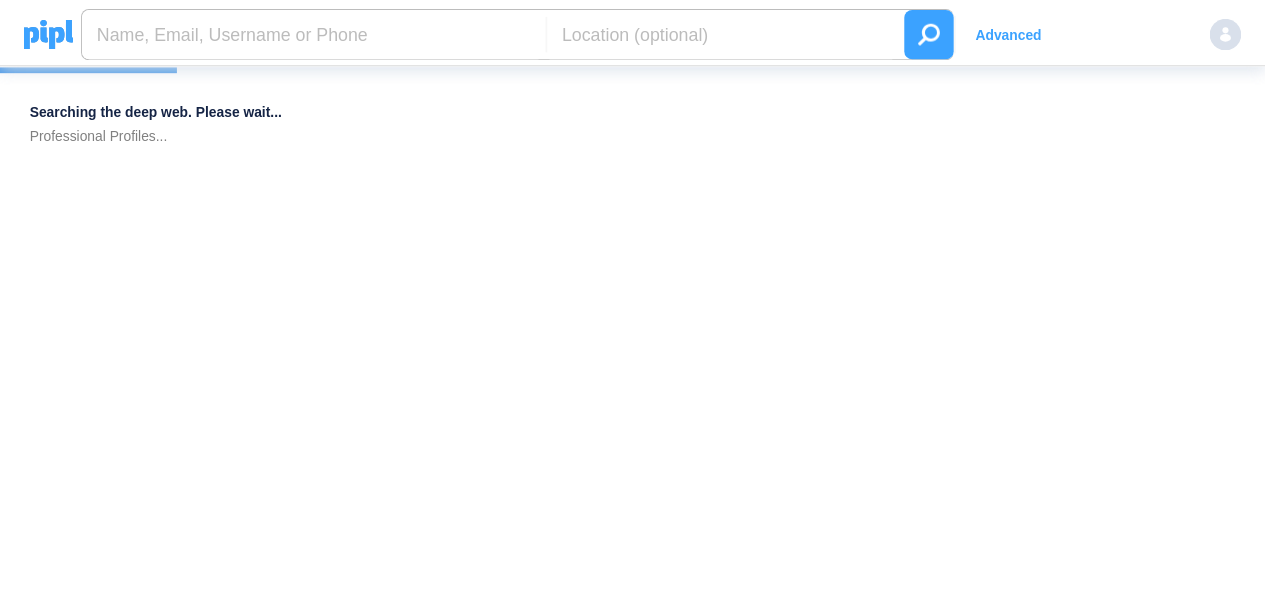 scroll, scrollTop: 0, scrollLeft: 0, axis: both 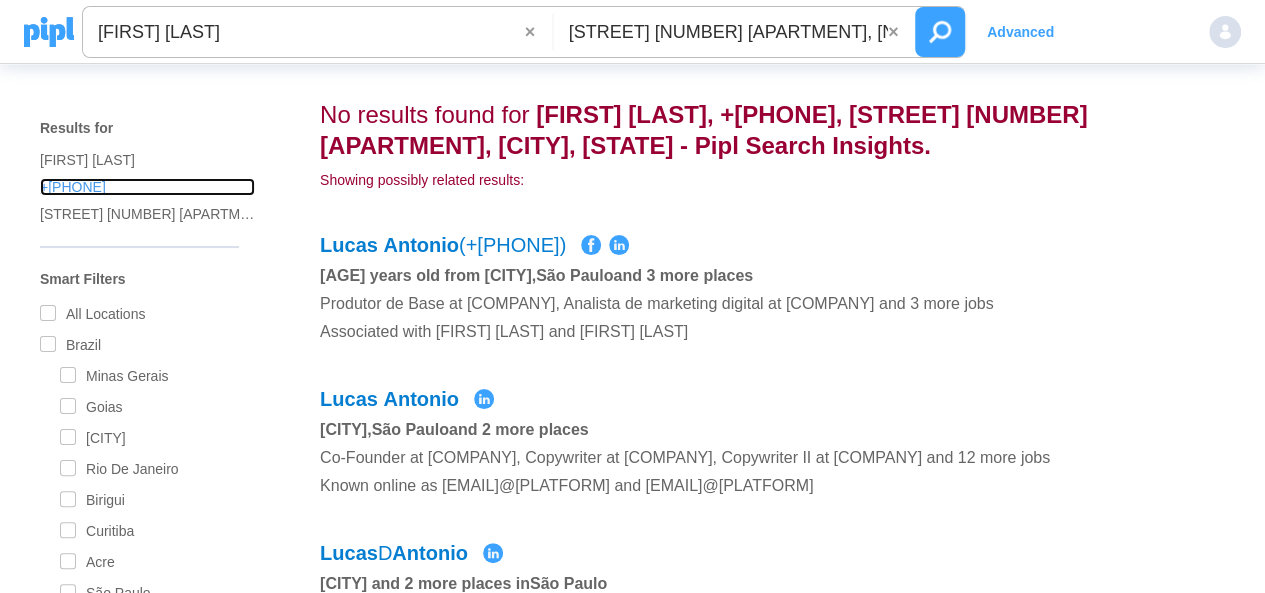click on "+55 (11) 91711-1628" at bounding box center [147, 160] 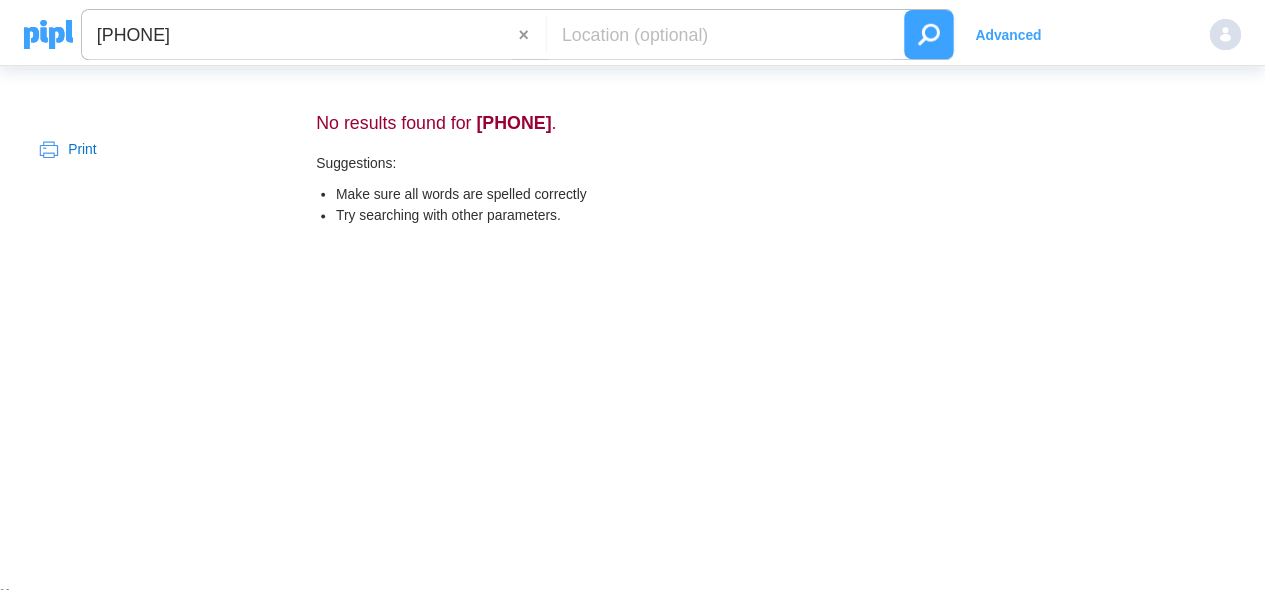scroll, scrollTop: 0, scrollLeft: 0, axis: both 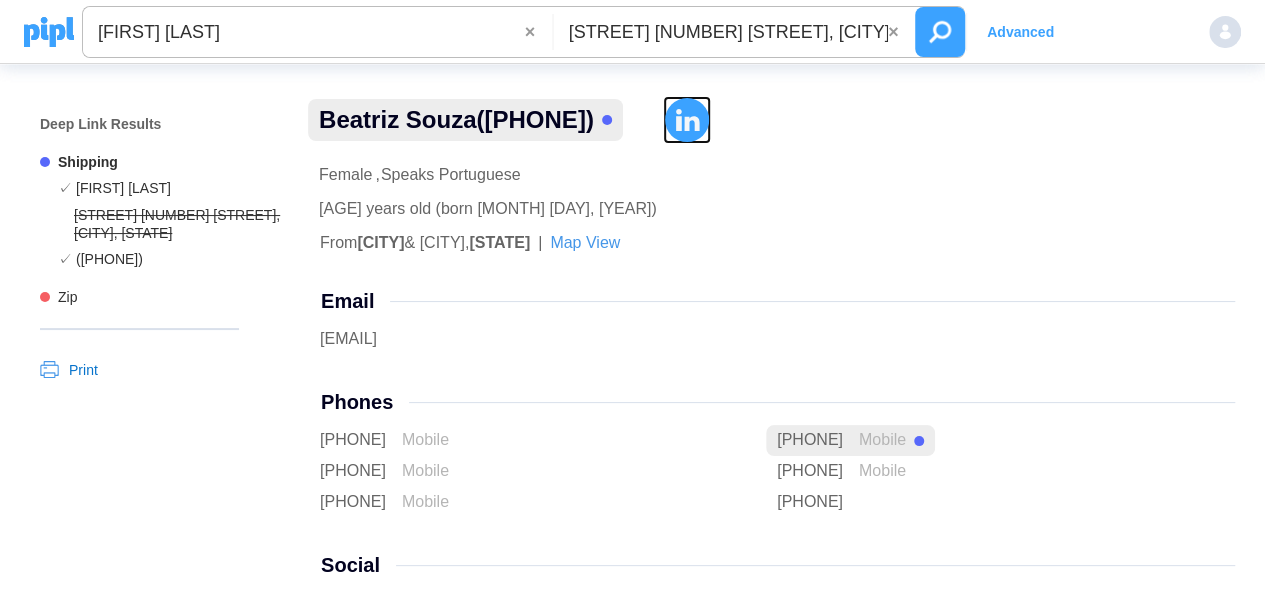 click at bounding box center [687, 120] 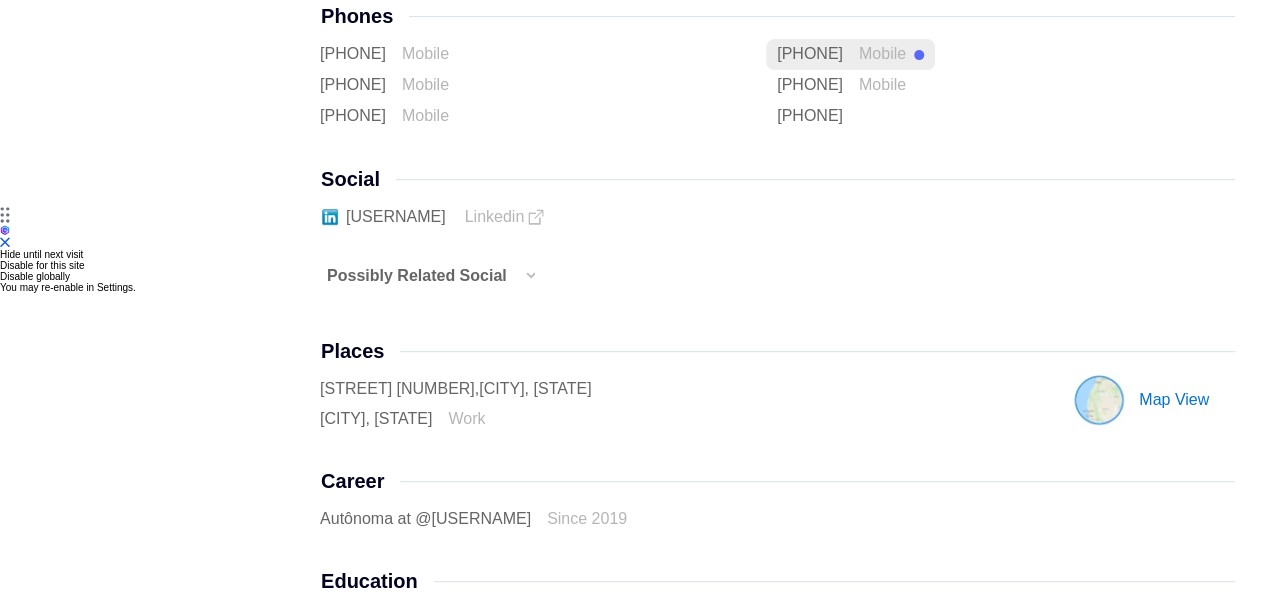 scroll, scrollTop: 400, scrollLeft: 0, axis: vertical 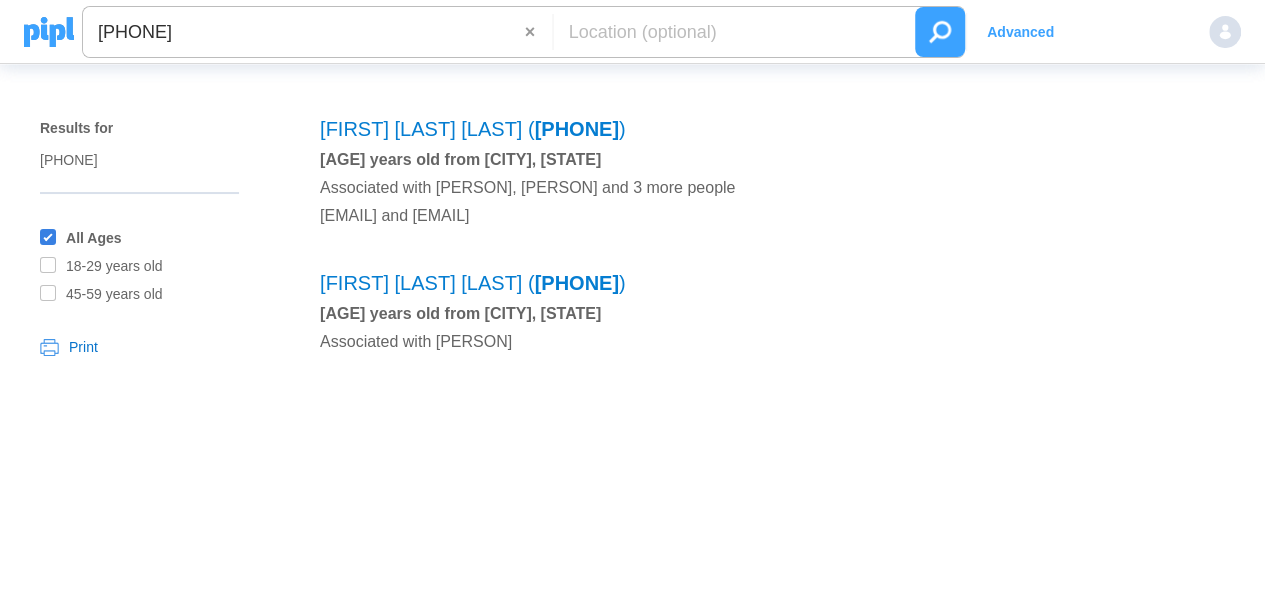 click on "5575982272189" at bounding box center [304, 32] 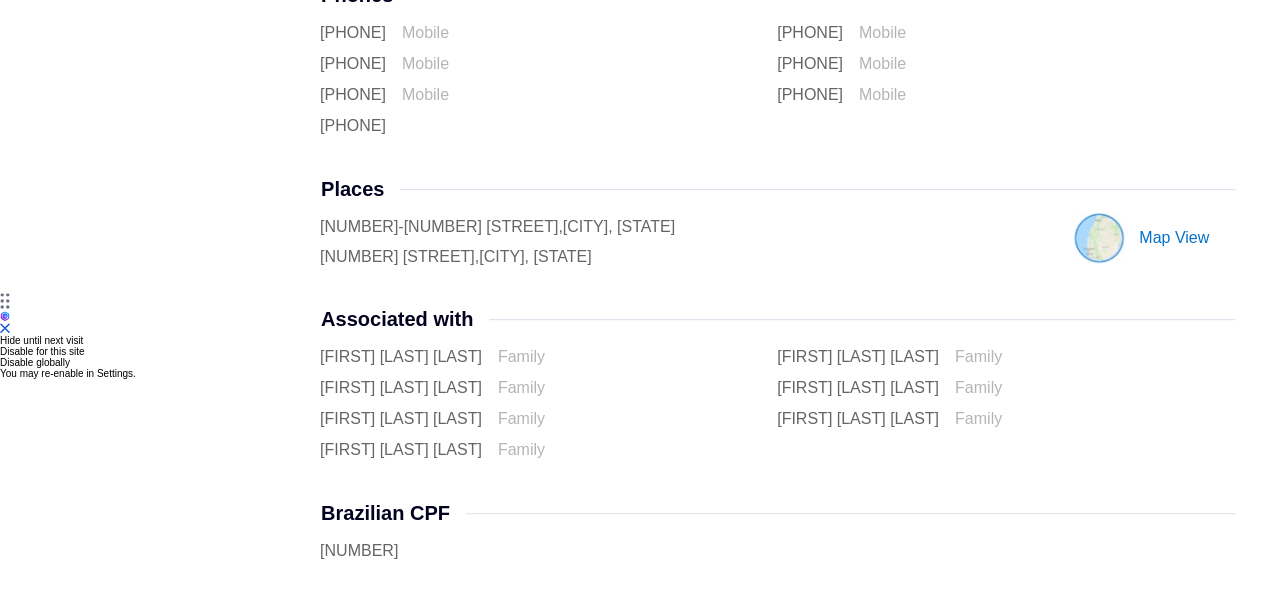 scroll, scrollTop: 0, scrollLeft: 0, axis: both 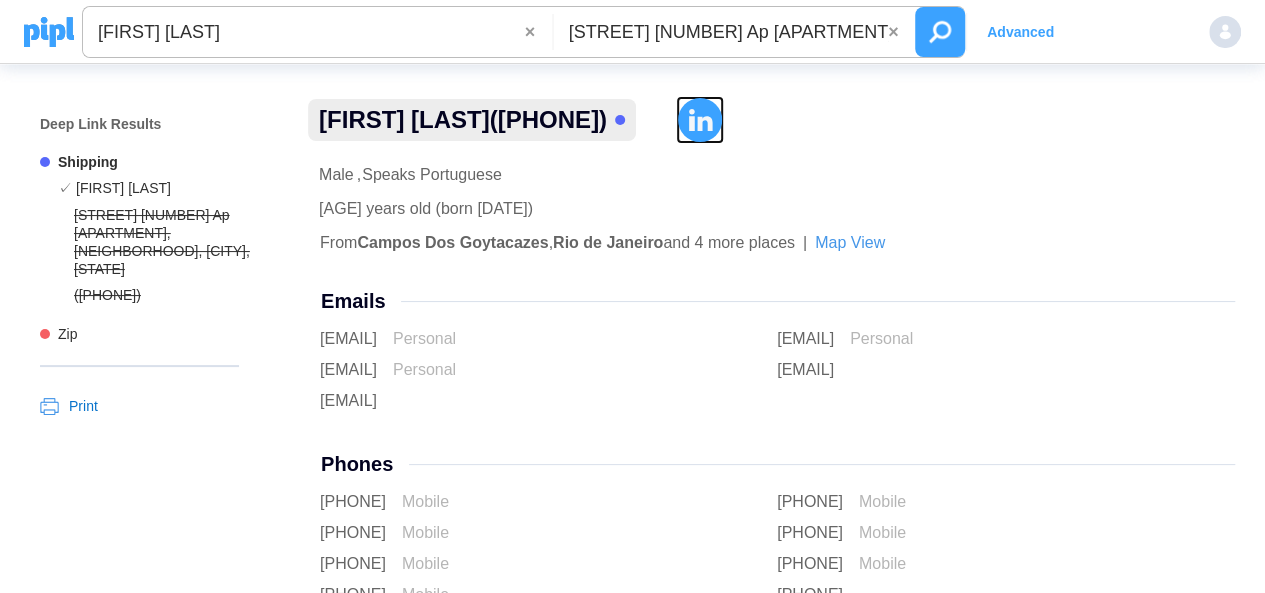 click at bounding box center (700, 120) 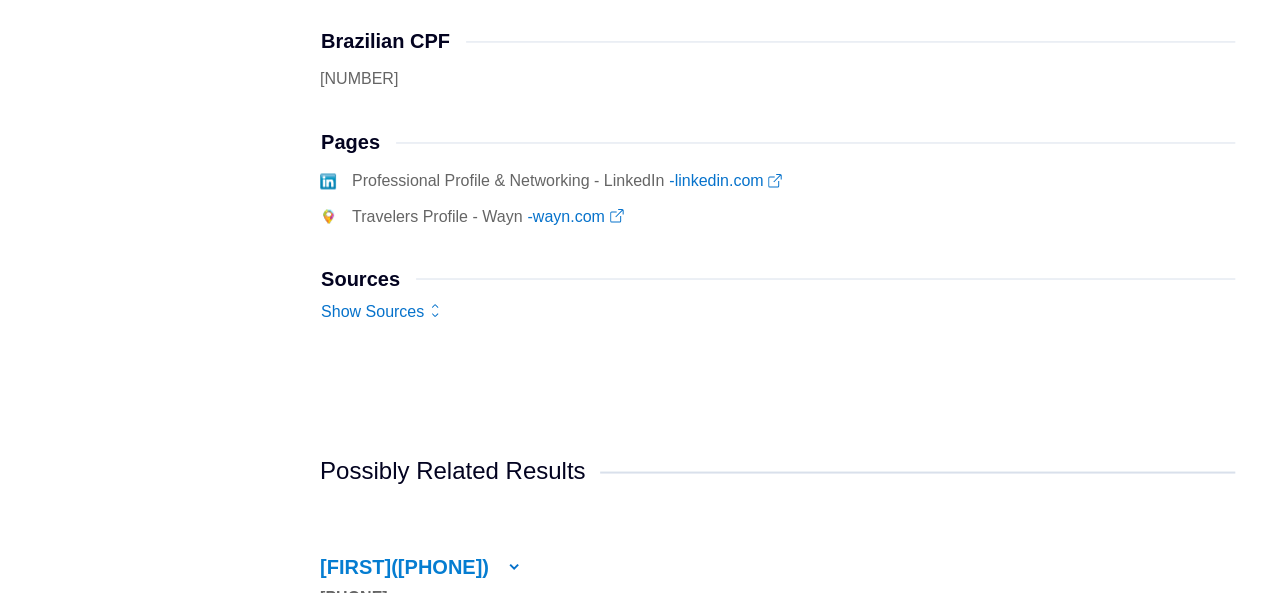 scroll, scrollTop: 1700, scrollLeft: 0, axis: vertical 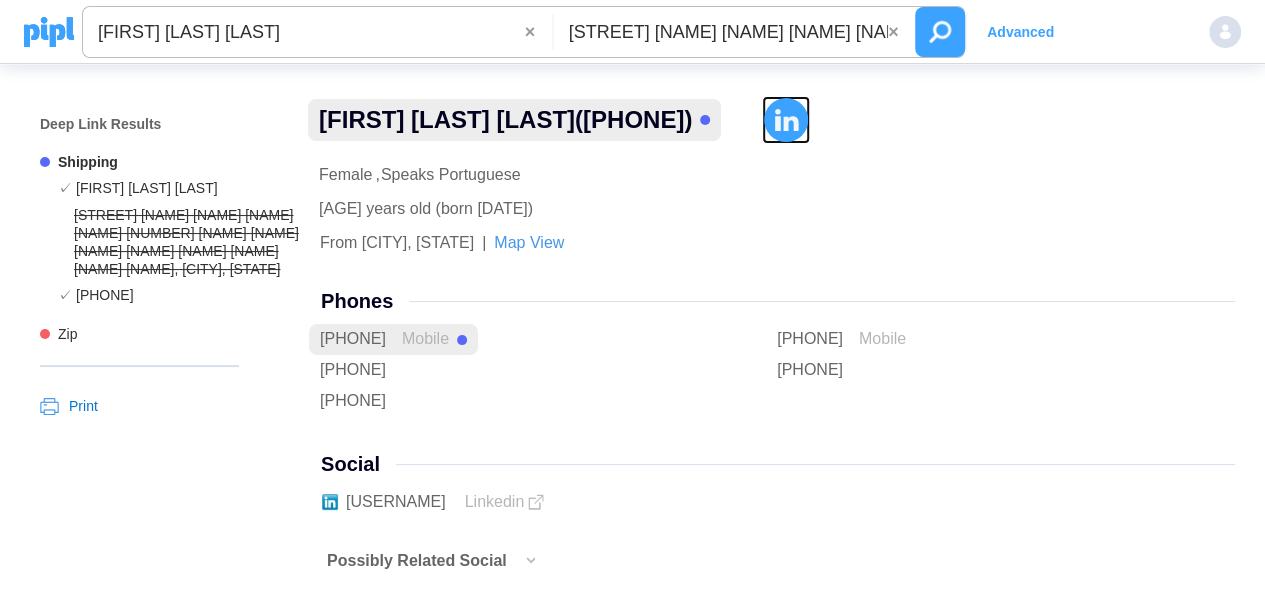 click at bounding box center [786, 120] 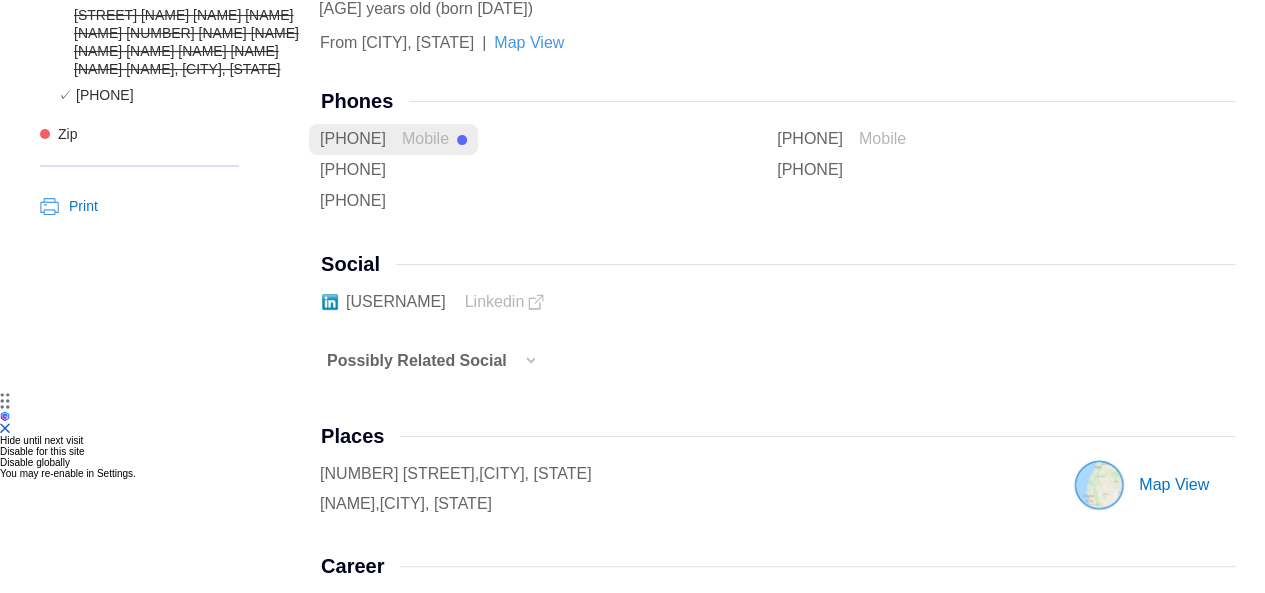 scroll, scrollTop: 0, scrollLeft: 0, axis: both 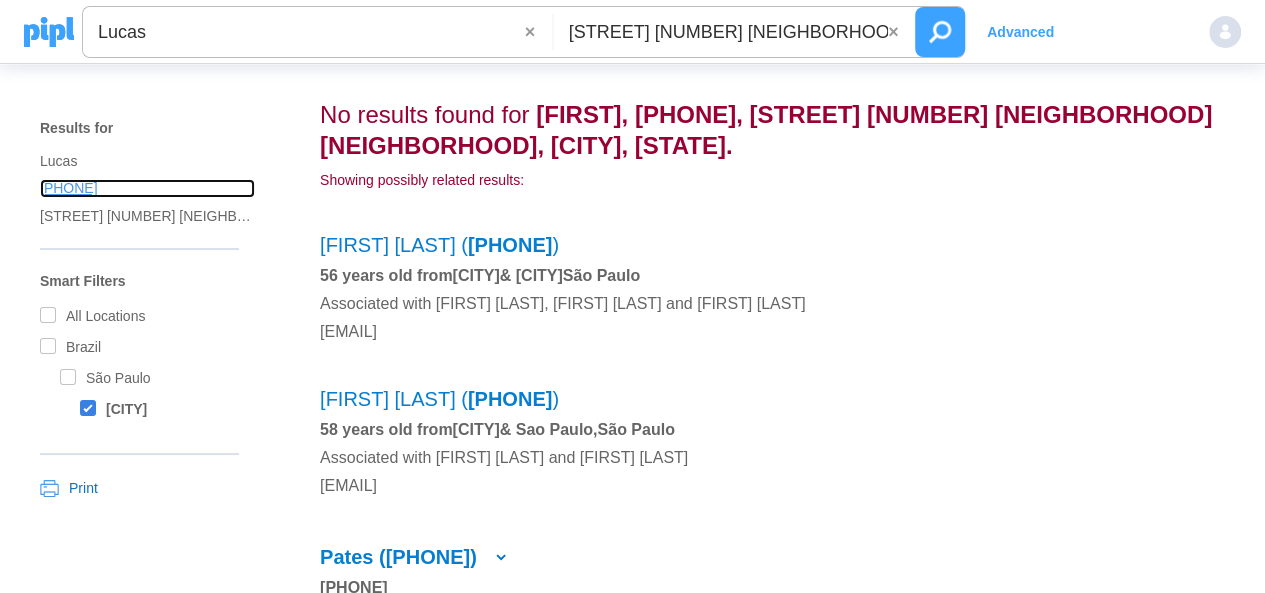 click on "[PHONE]" at bounding box center [147, 188] 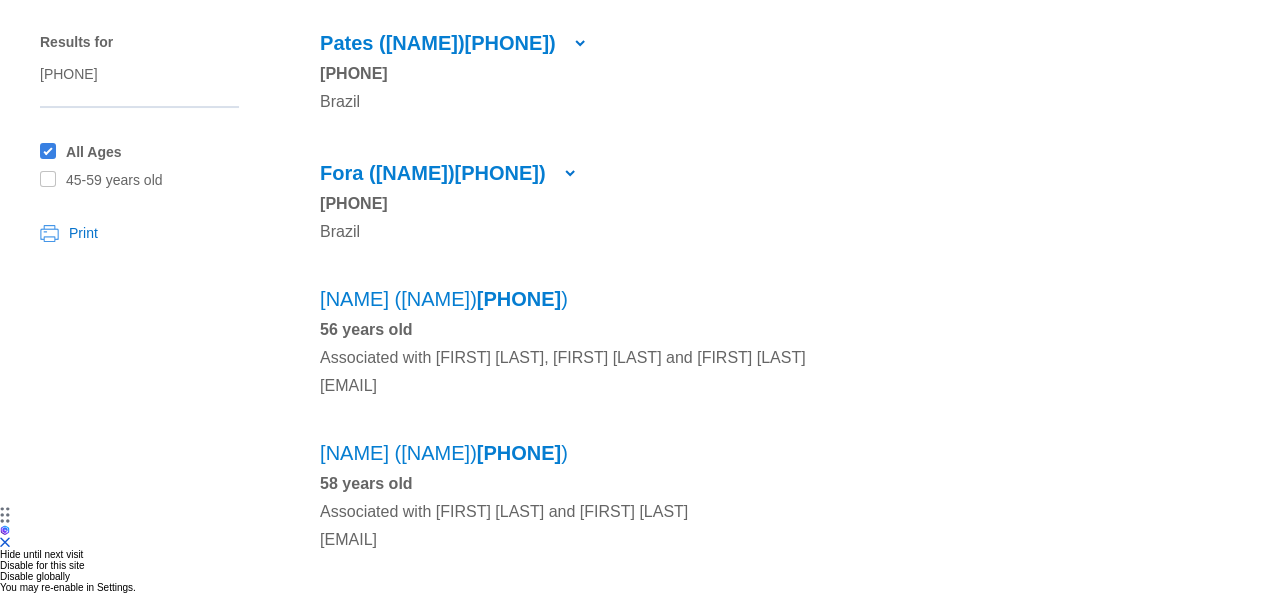 scroll, scrollTop: 142, scrollLeft: 0, axis: vertical 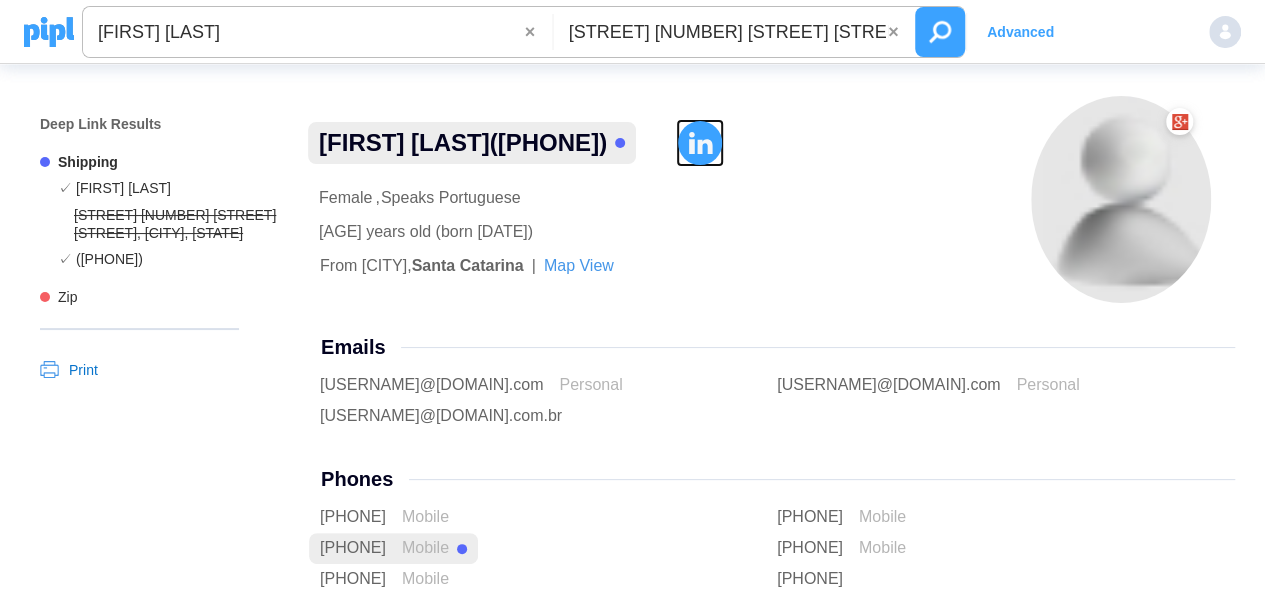 click at bounding box center [700, 143] 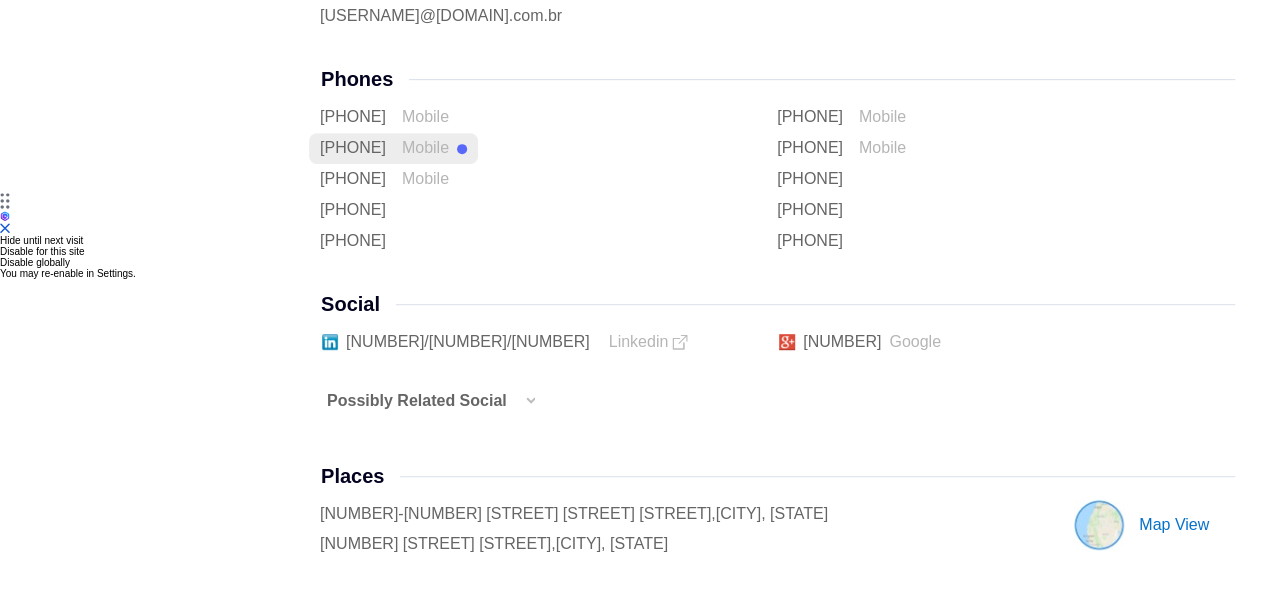 scroll, scrollTop: 0, scrollLeft: 0, axis: both 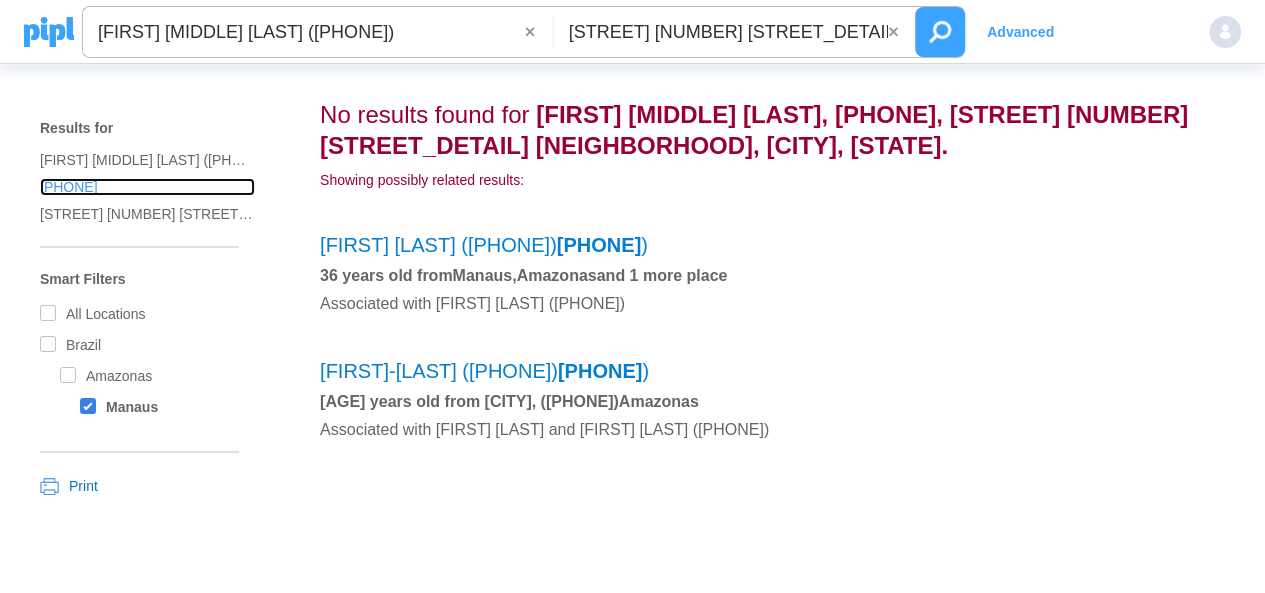 click on "+55 (92) 99151-5230" at bounding box center (147, 160) 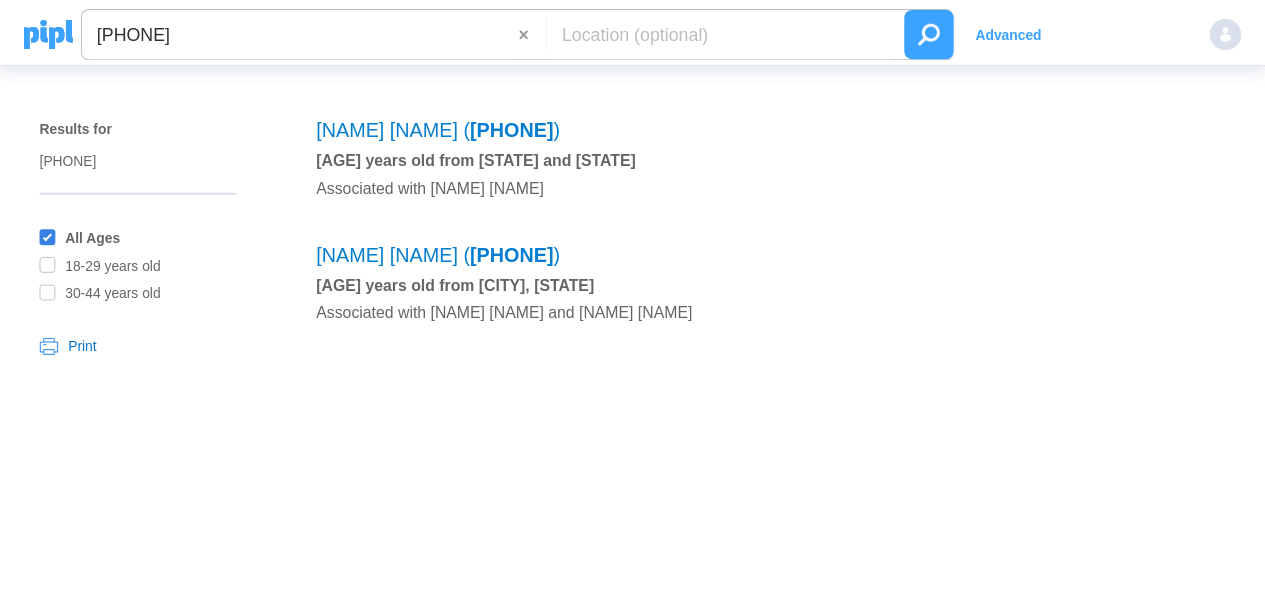 scroll, scrollTop: 0, scrollLeft: 0, axis: both 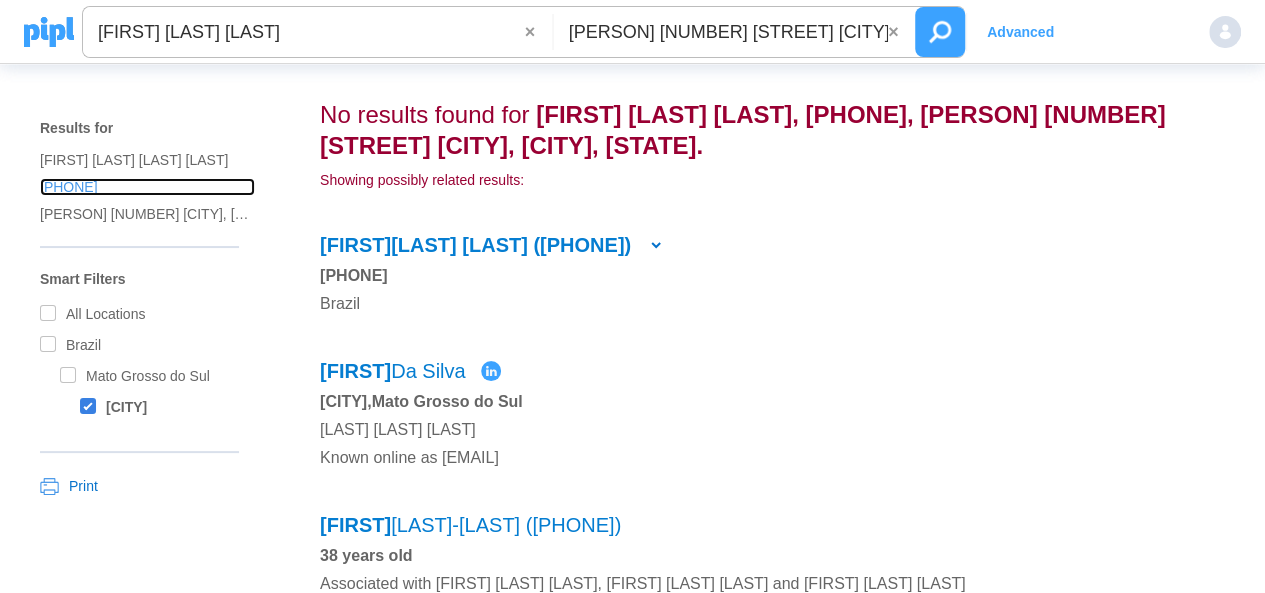 click on "[PHONE]" at bounding box center [147, 160] 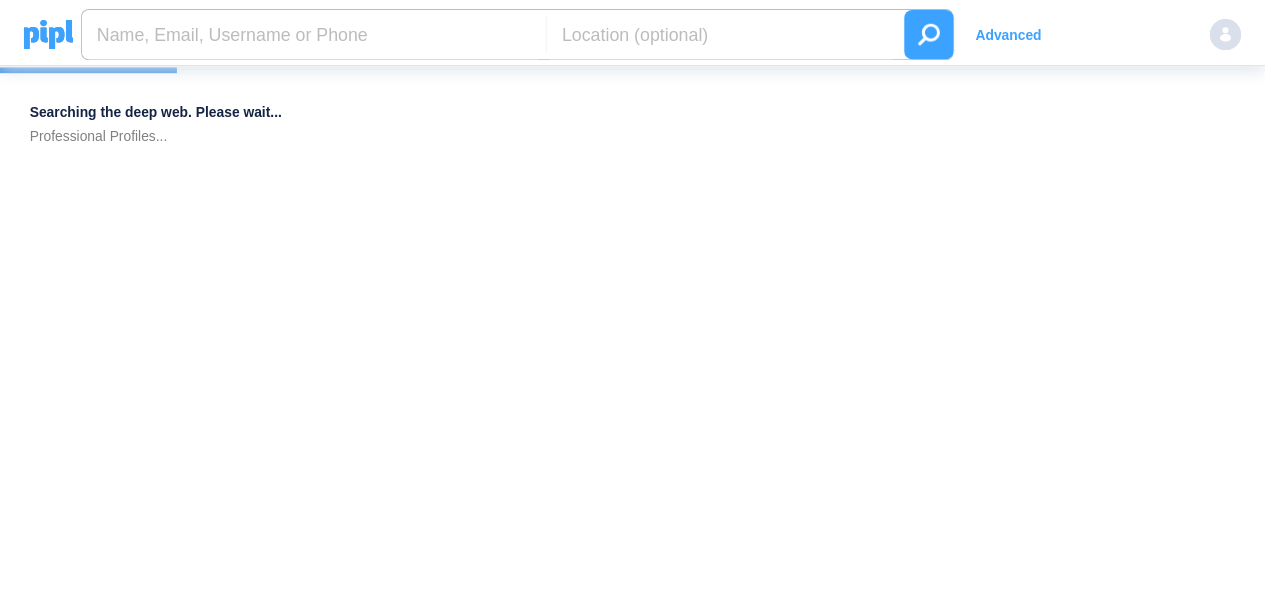 scroll, scrollTop: 0, scrollLeft: 0, axis: both 